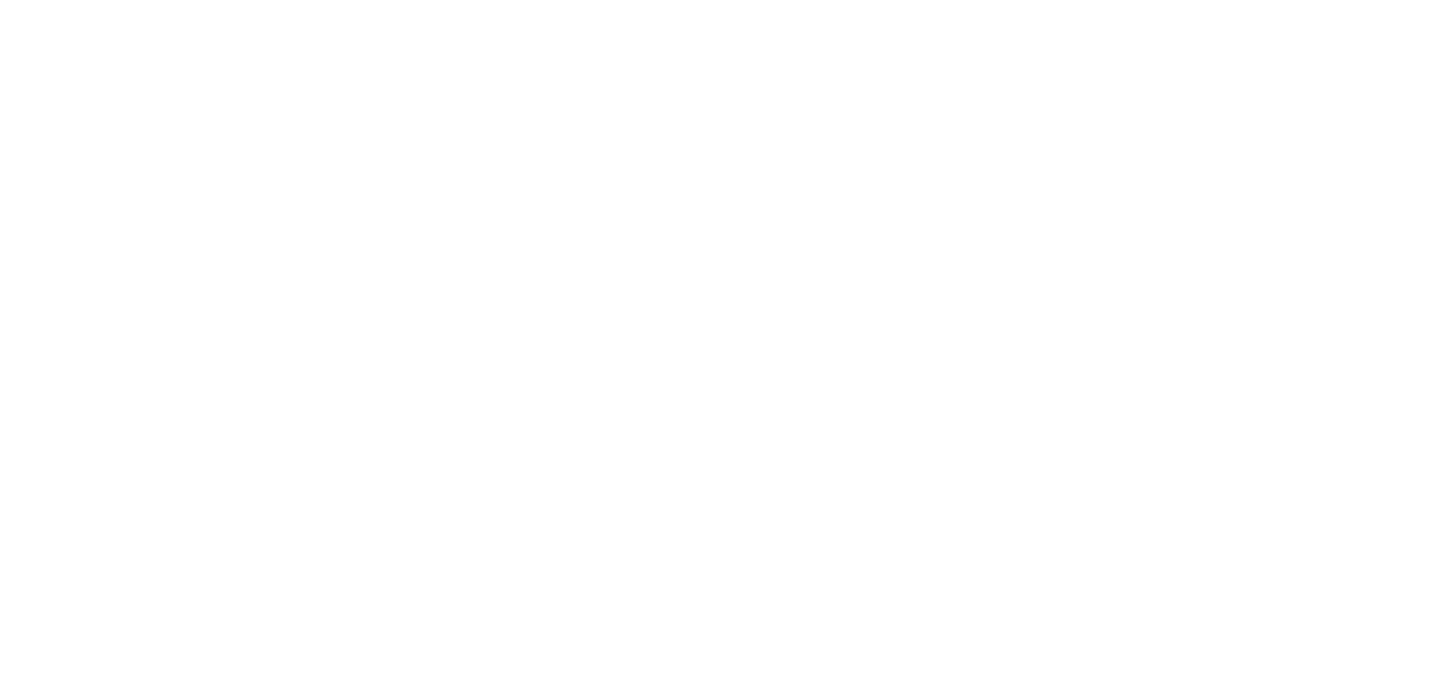 scroll, scrollTop: 0, scrollLeft: 0, axis: both 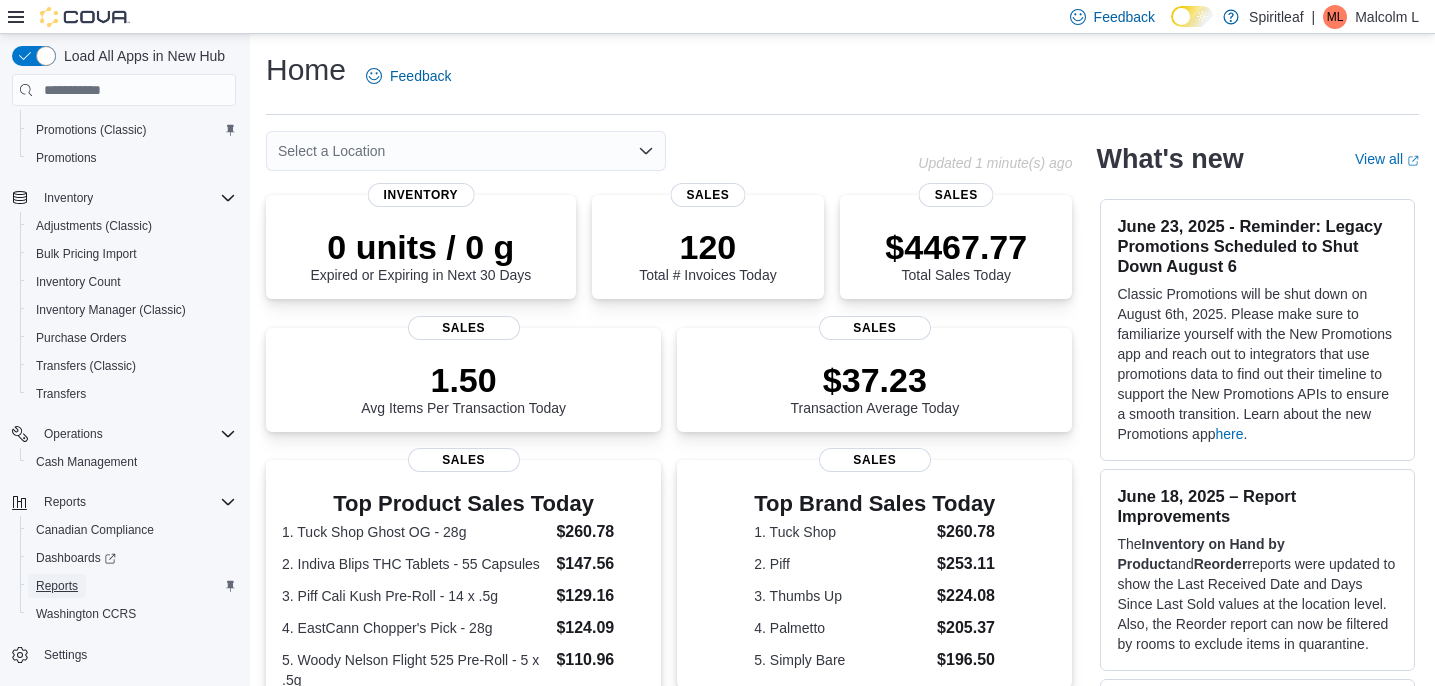 click on "Reports" at bounding box center (57, 586) 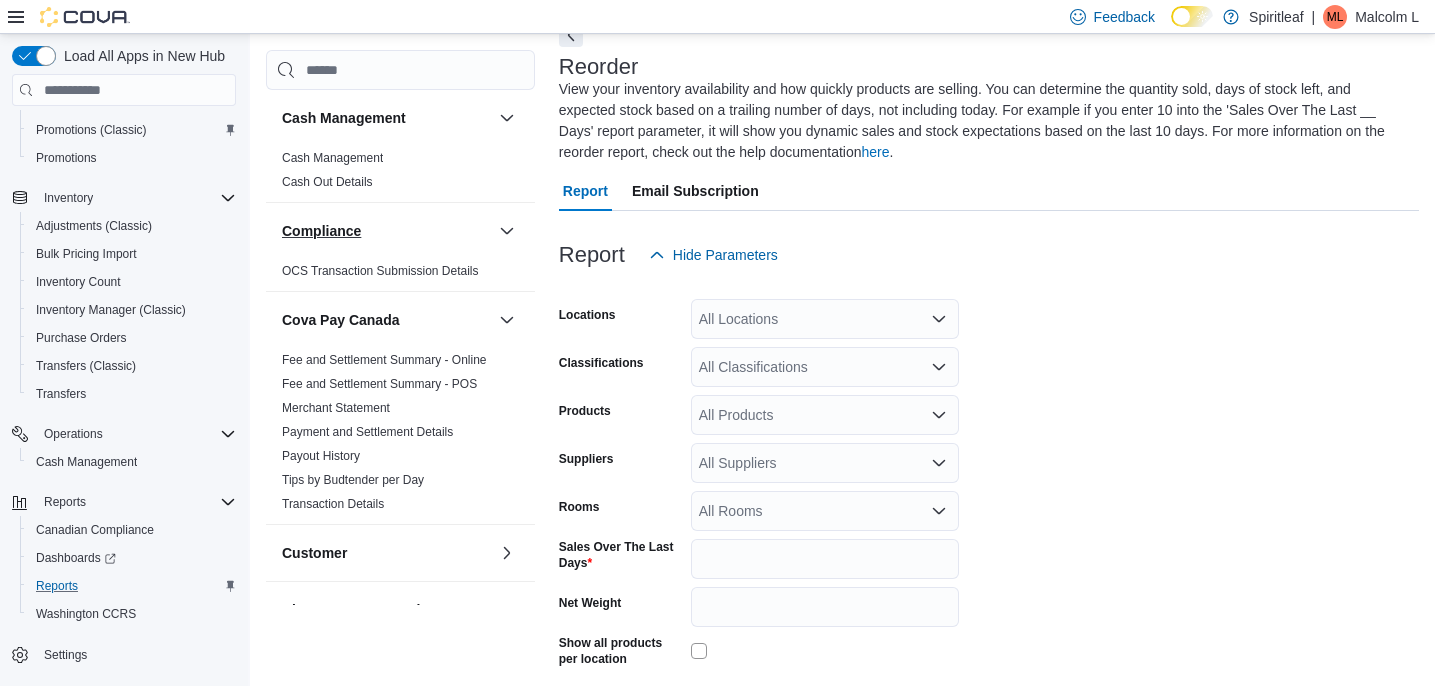 scroll, scrollTop: 109, scrollLeft: 0, axis: vertical 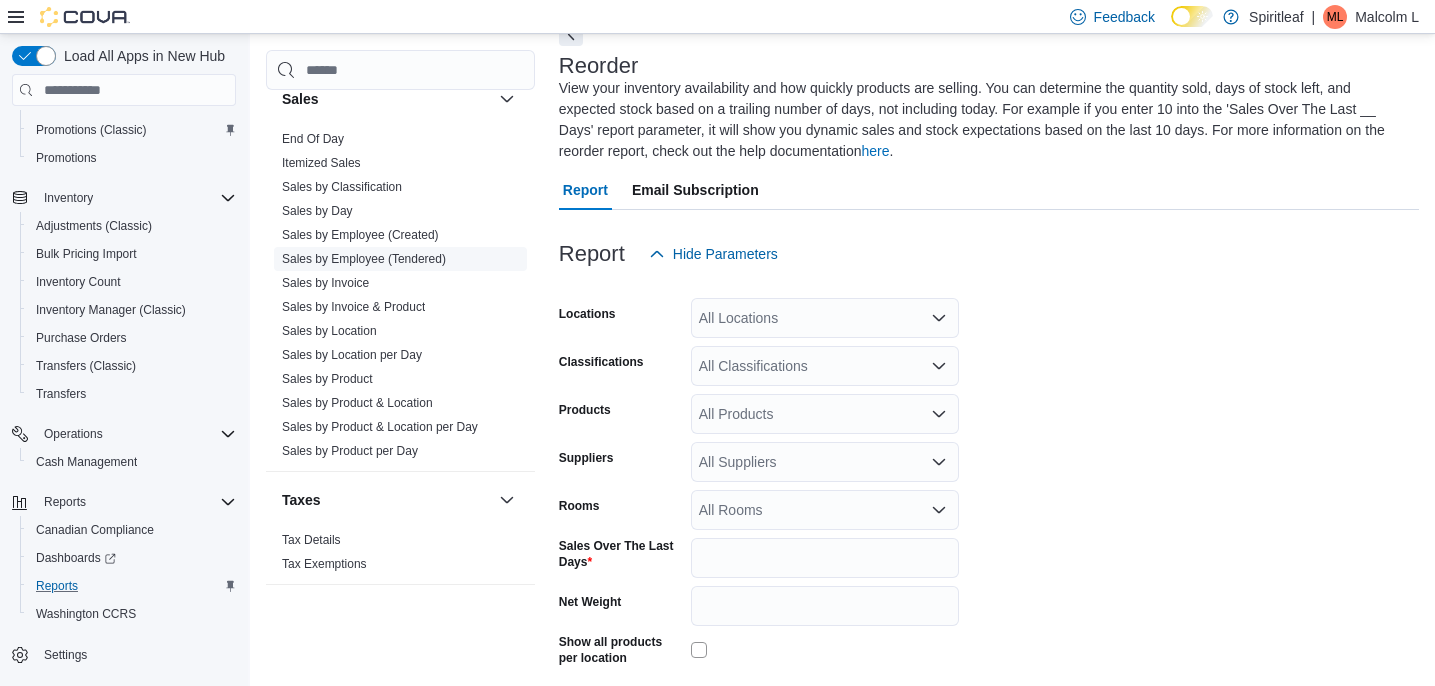 click on "Sales by Employee (Tendered)" at bounding box center (364, 259) 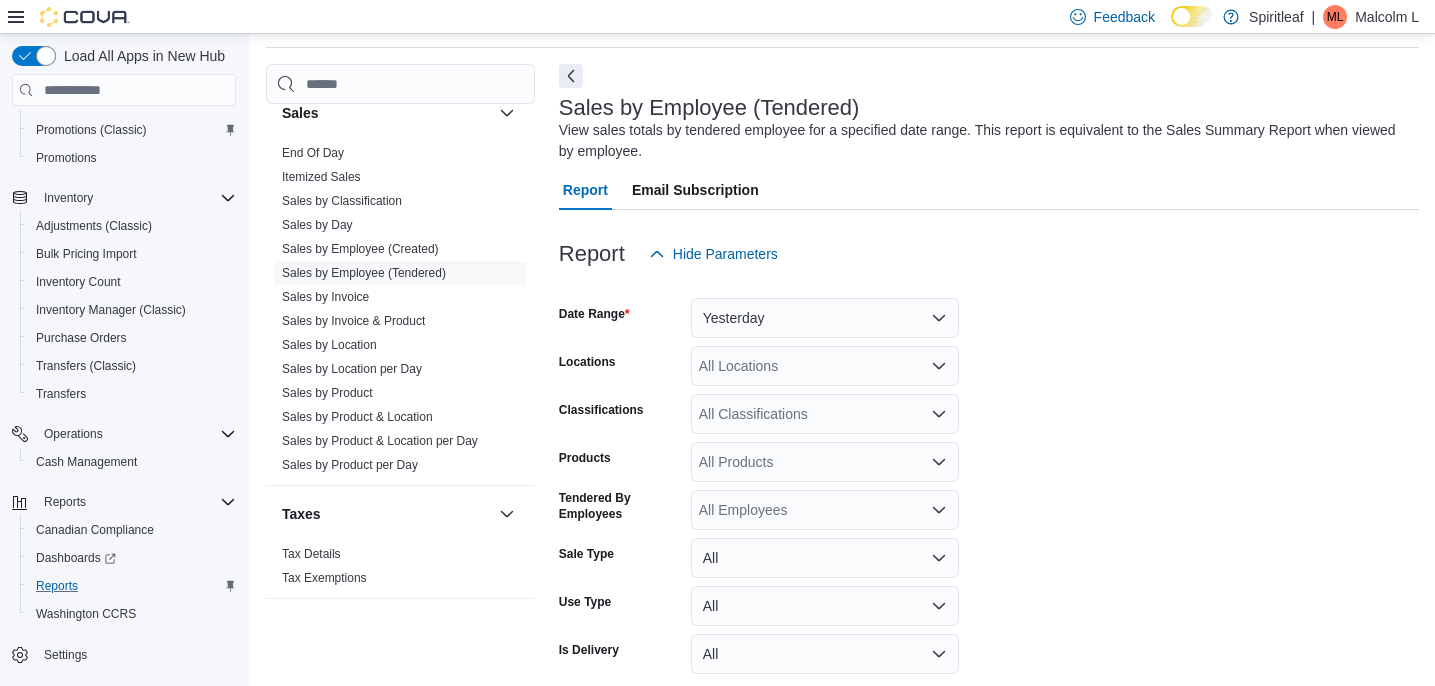 scroll, scrollTop: 151, scrollLeft: 0, axis: vertical 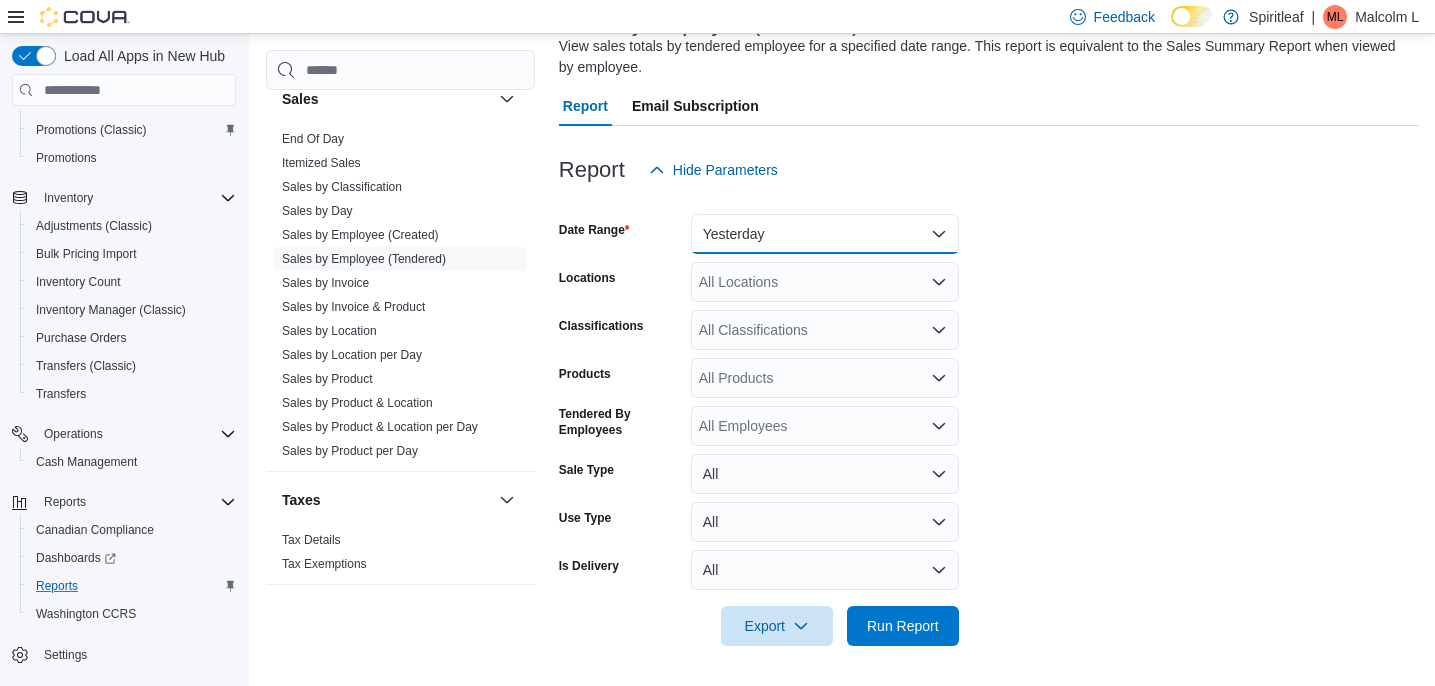 click on "Yesterday" at bounding box center (825, 234) 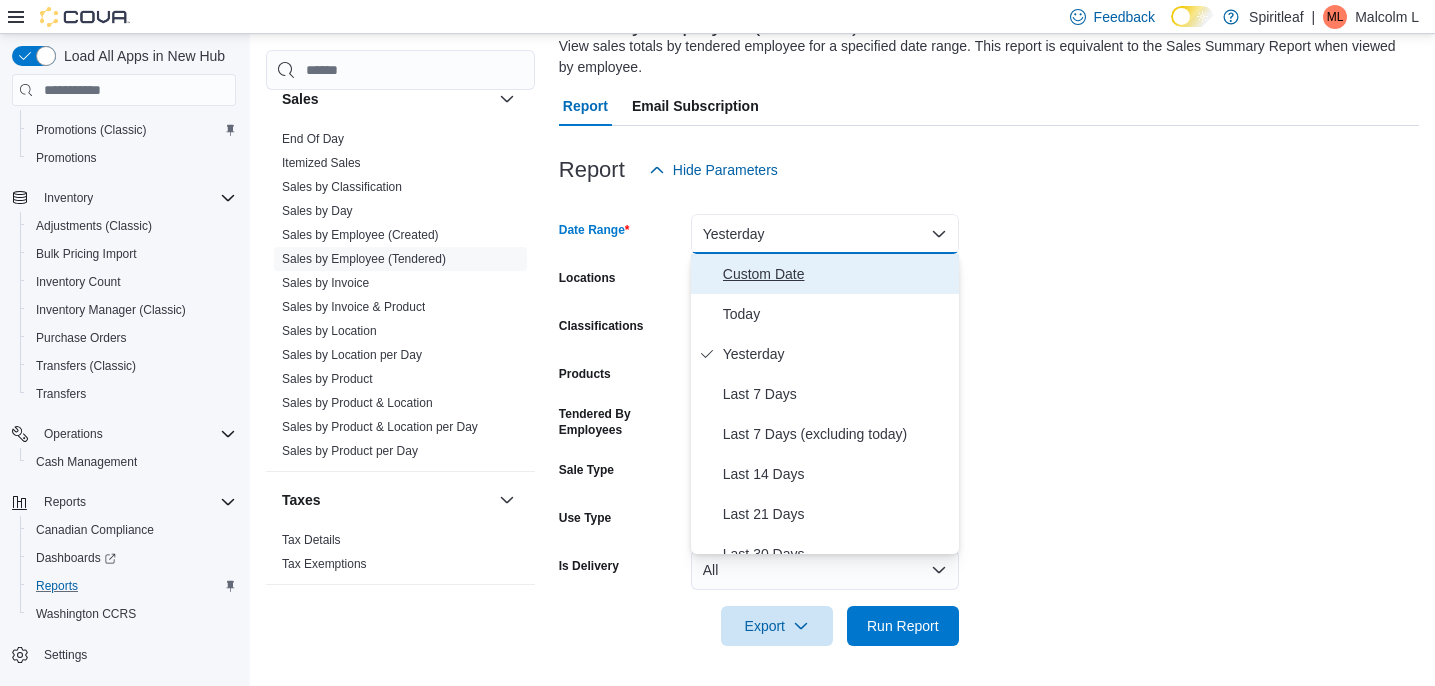 click on "Custom Date" at bounding box center [837, 274] 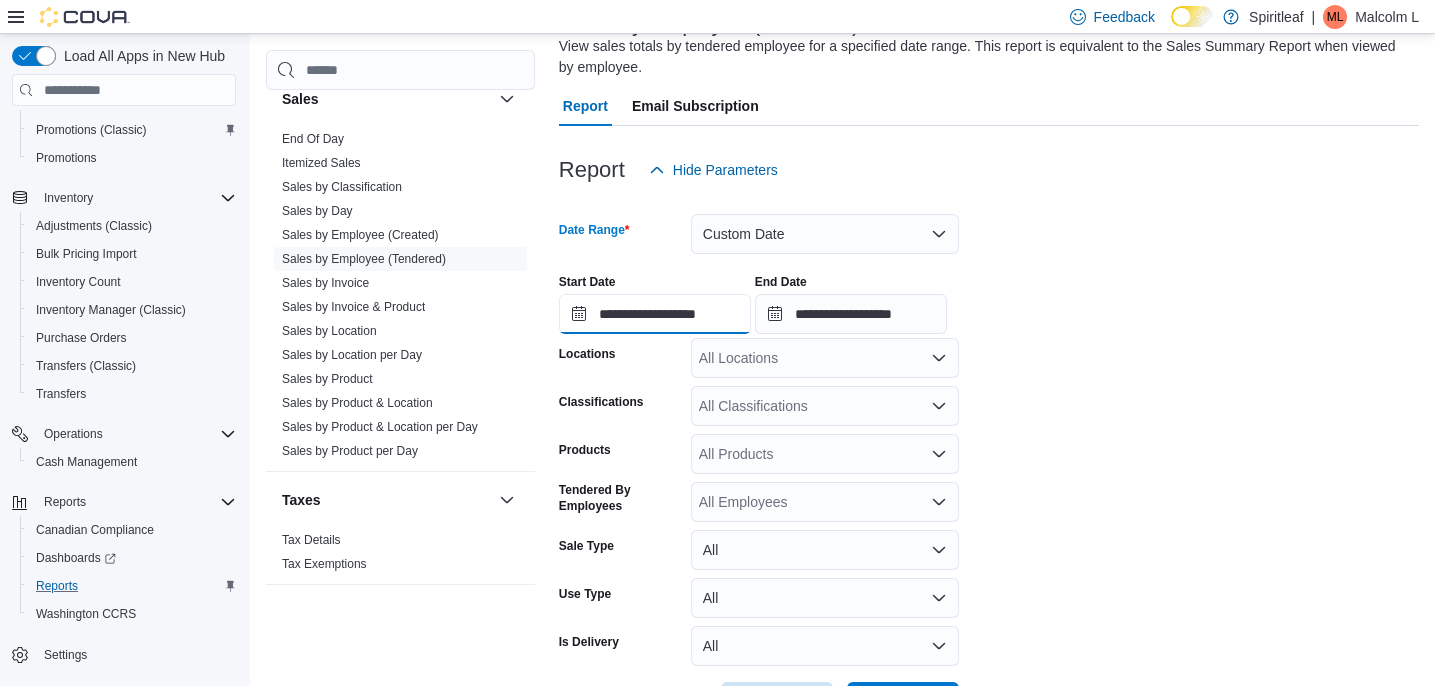 click on "**********" at bounding box center [655, 314] 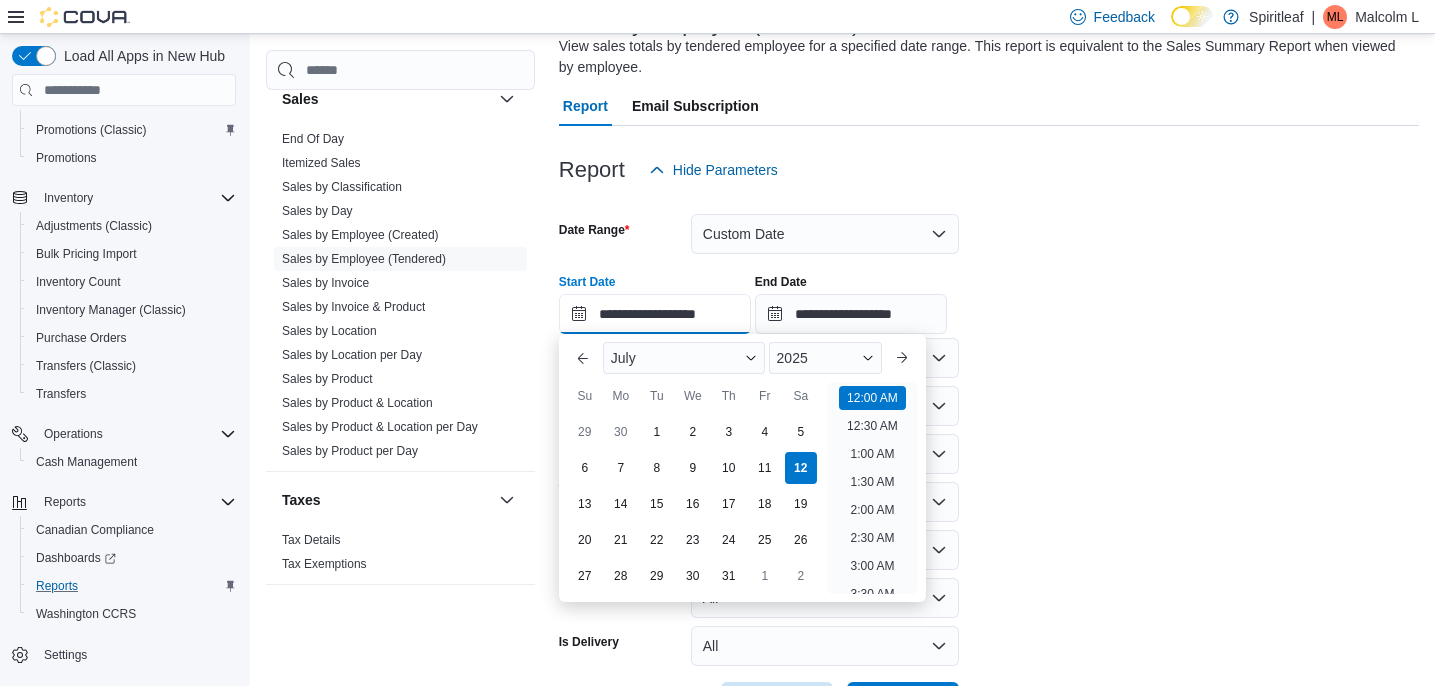scroll, scrollTop: 62, scrollLeft: 0, axis: vertical 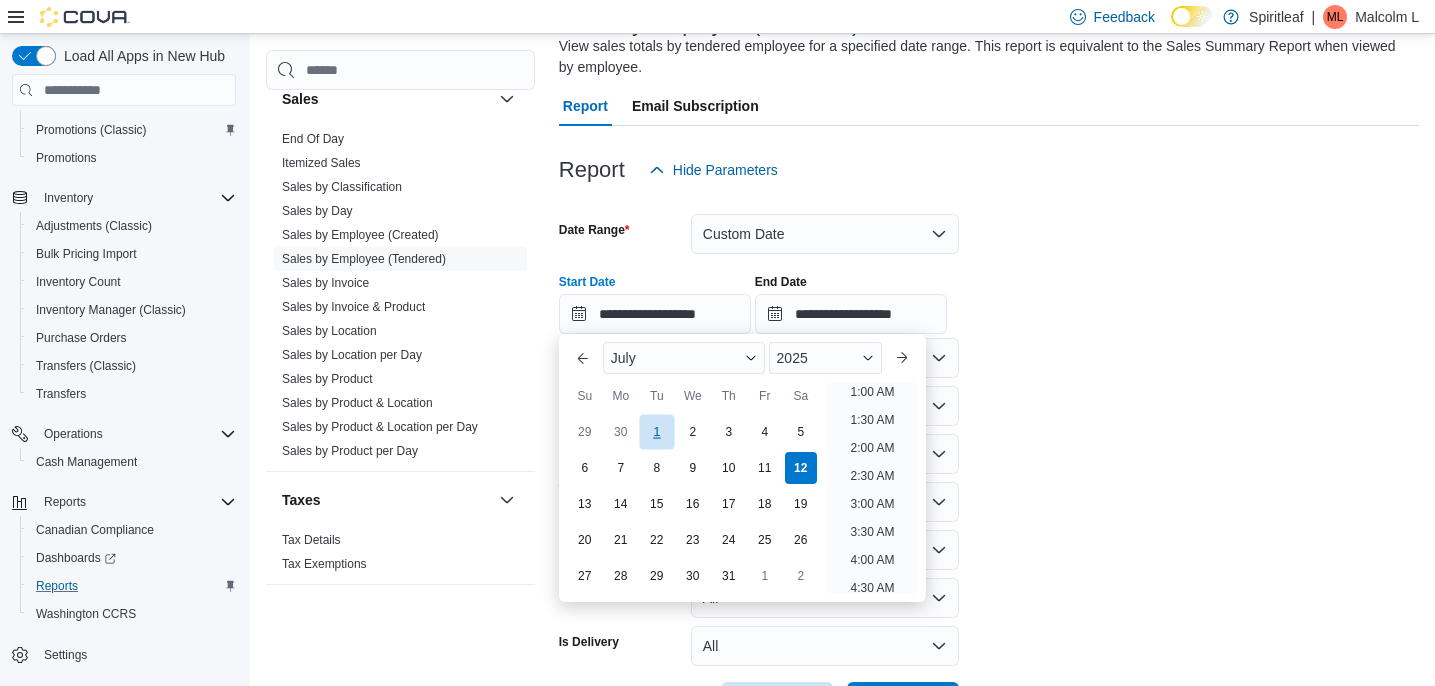 click on "1" at bounding box center (656, 432) 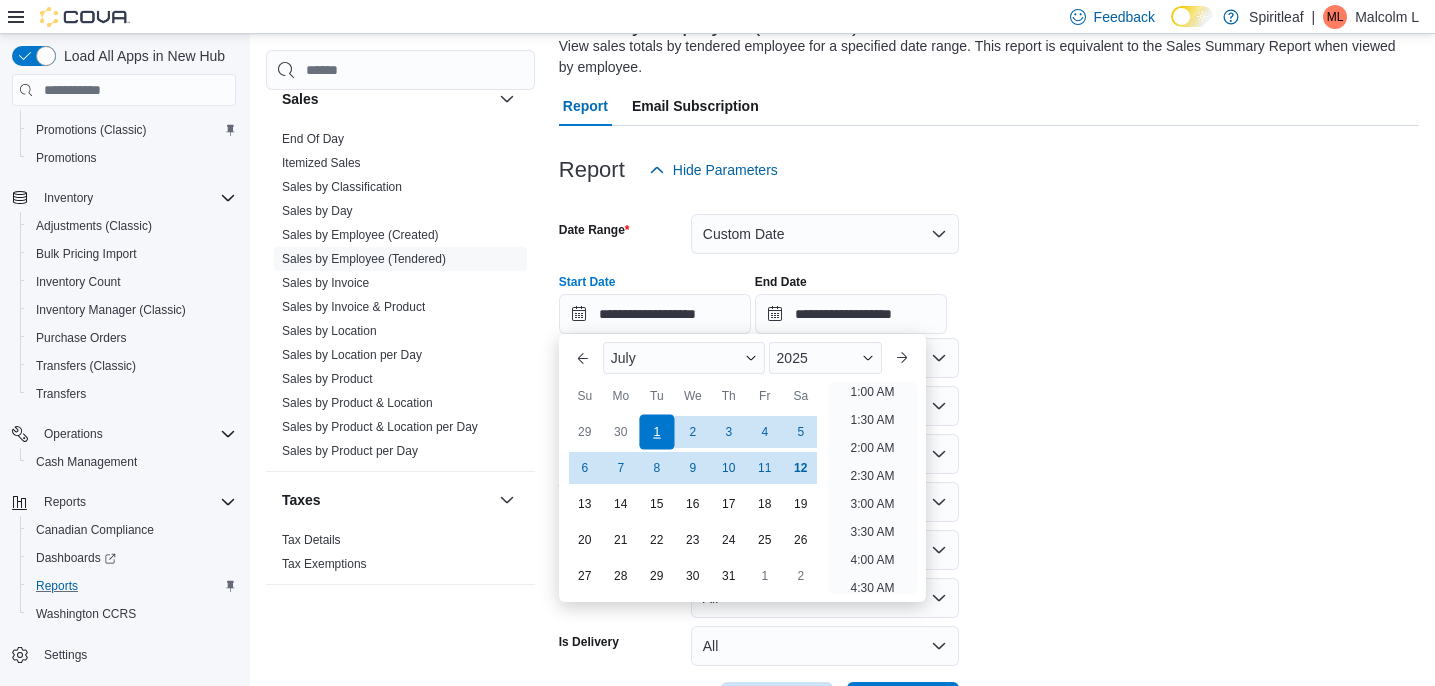scroll, scrollTop: 4, scrollLeft: 0, axis: vertical 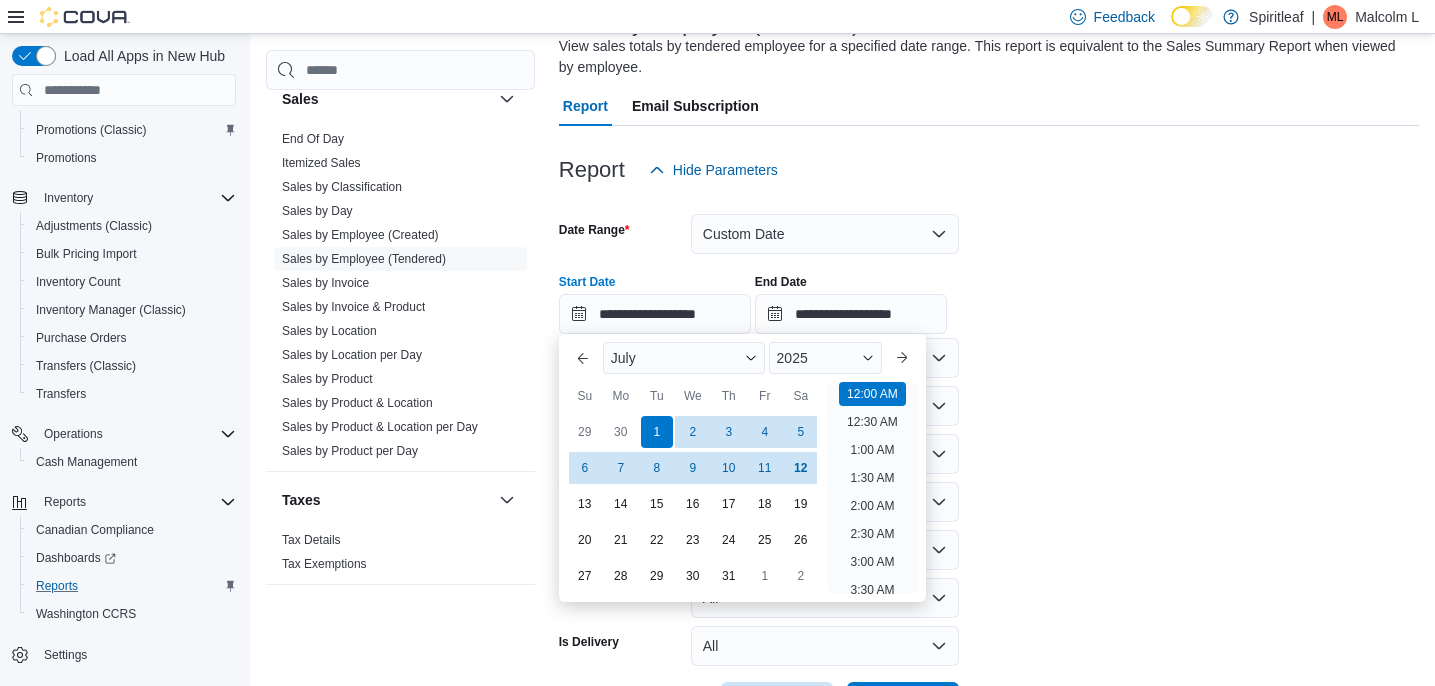 click on "**********" at bounding box center [989, 456] 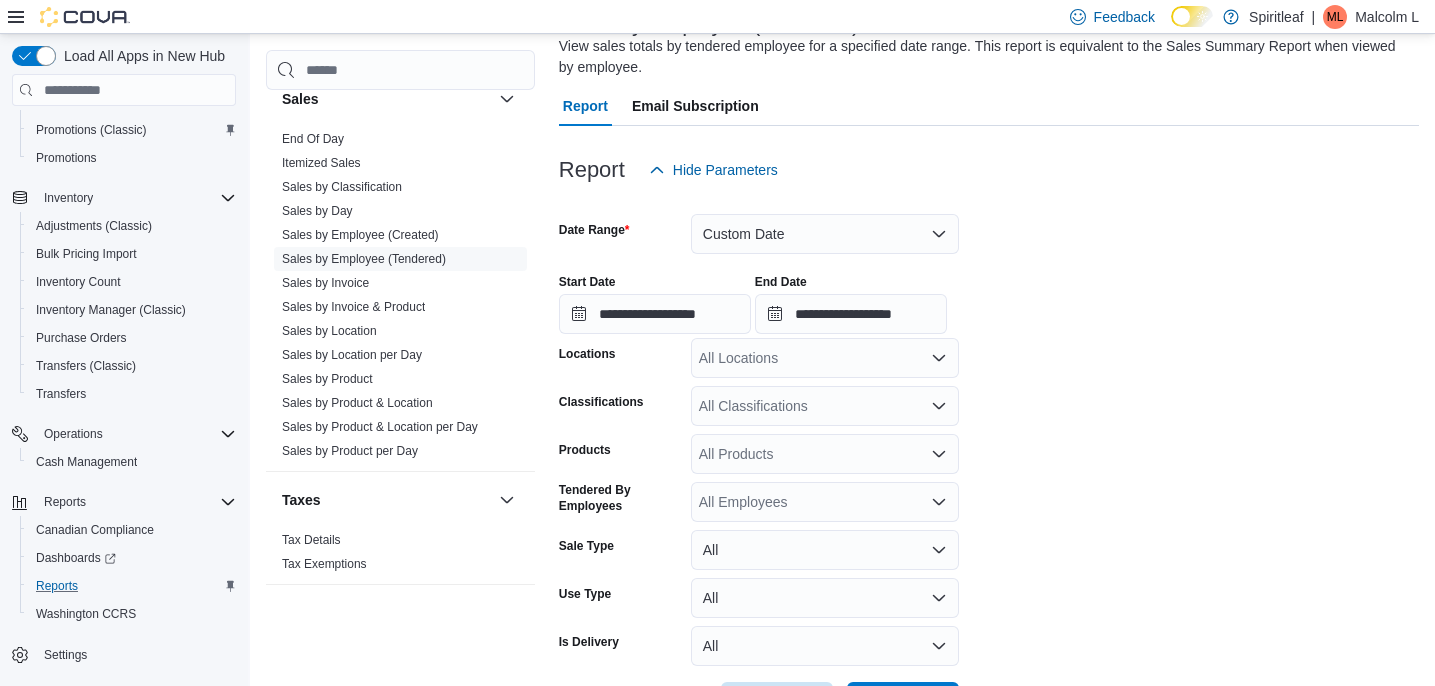scroll, scrollTop: 227, scrollLeft: 0, axis: vertical 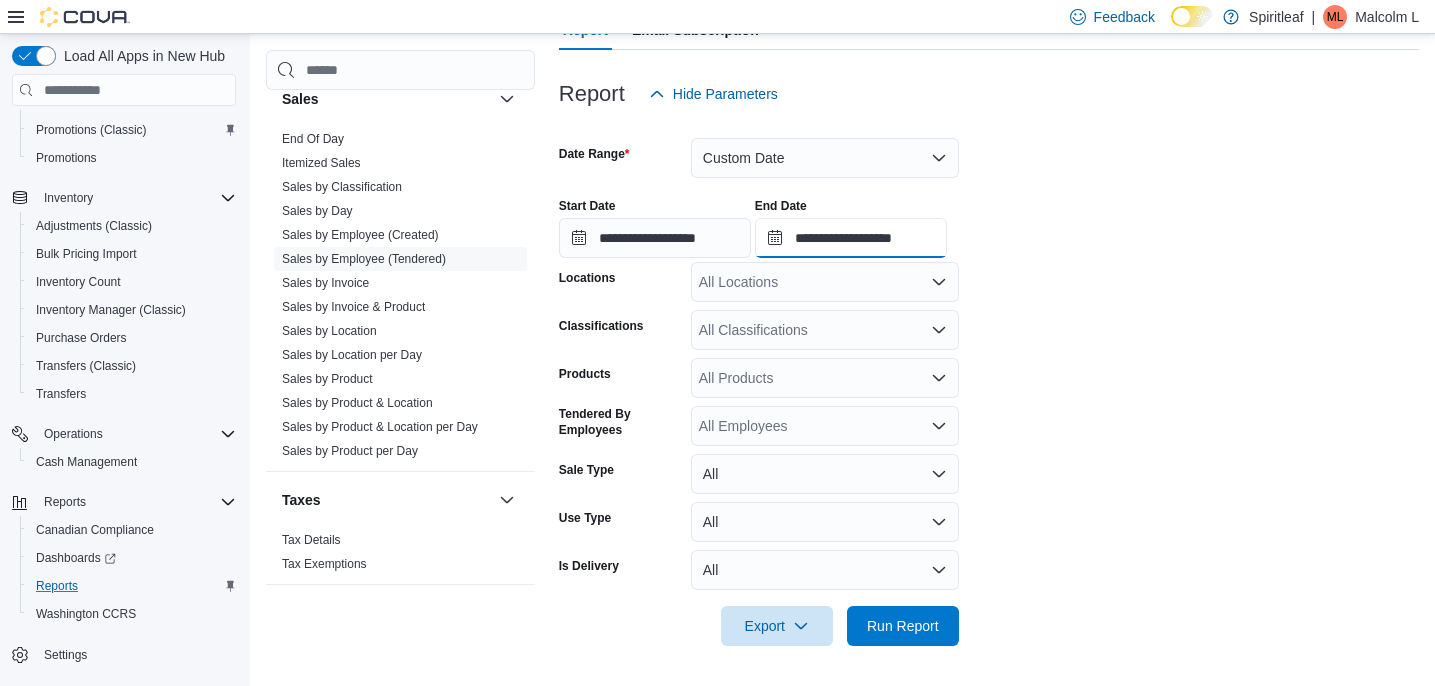 click on "**********" at bounding box center [851, 238] 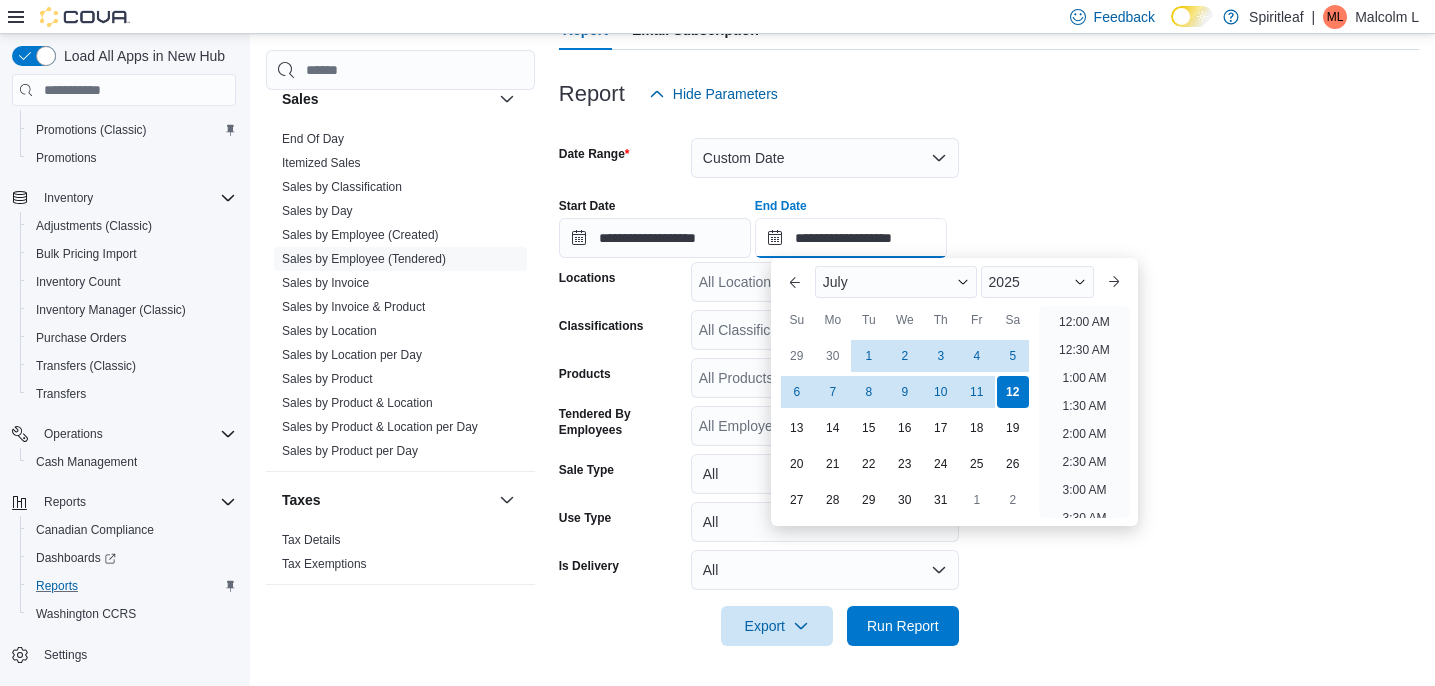 scroll, scrollTop: 1136, scrollLeft: 0, axis: vertical 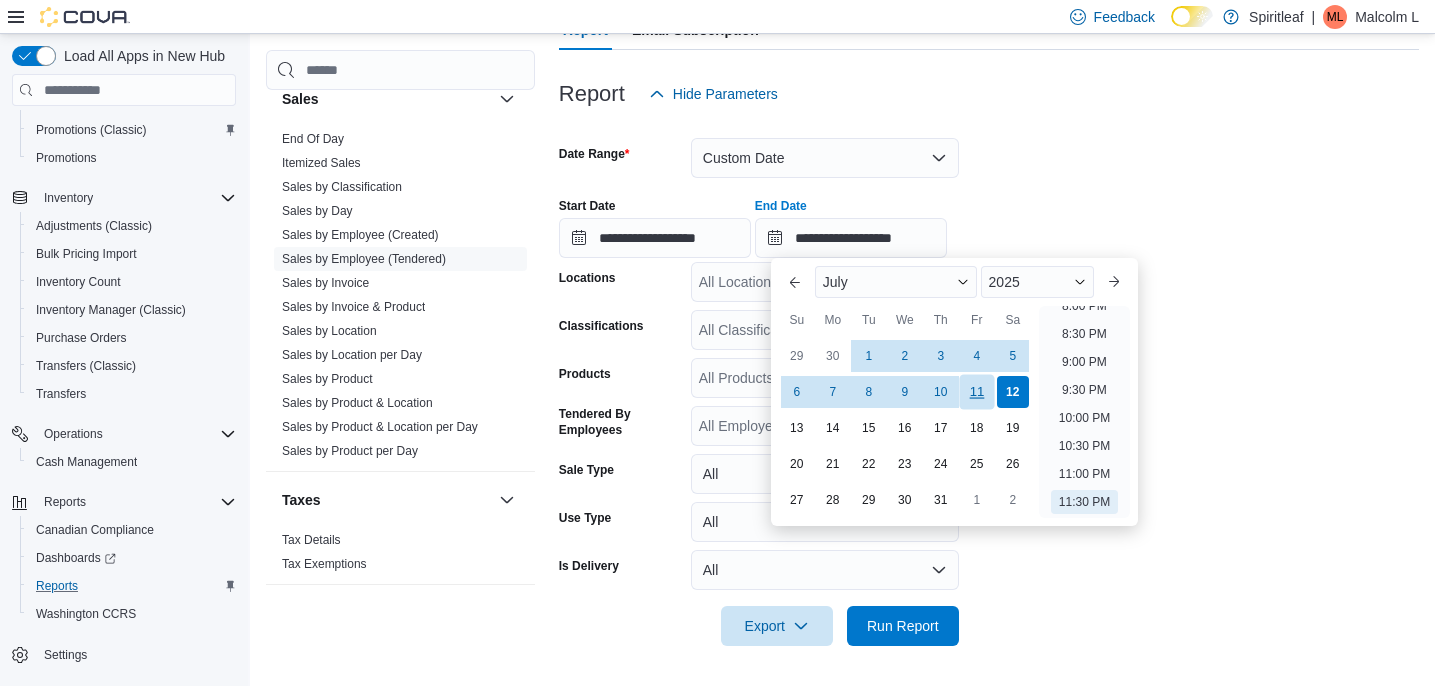 click on "11" at bounding box center (976, 392) 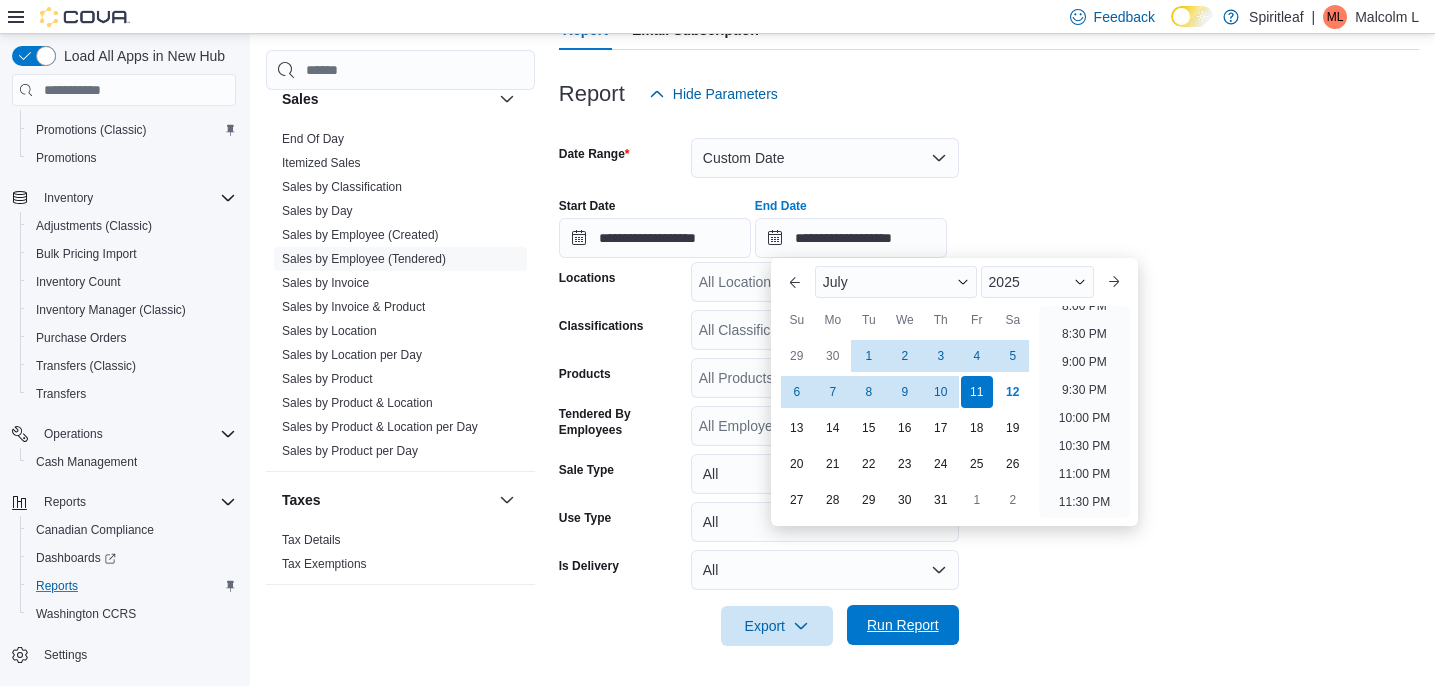 click on "Run Report" at bounding box center [903, 625] 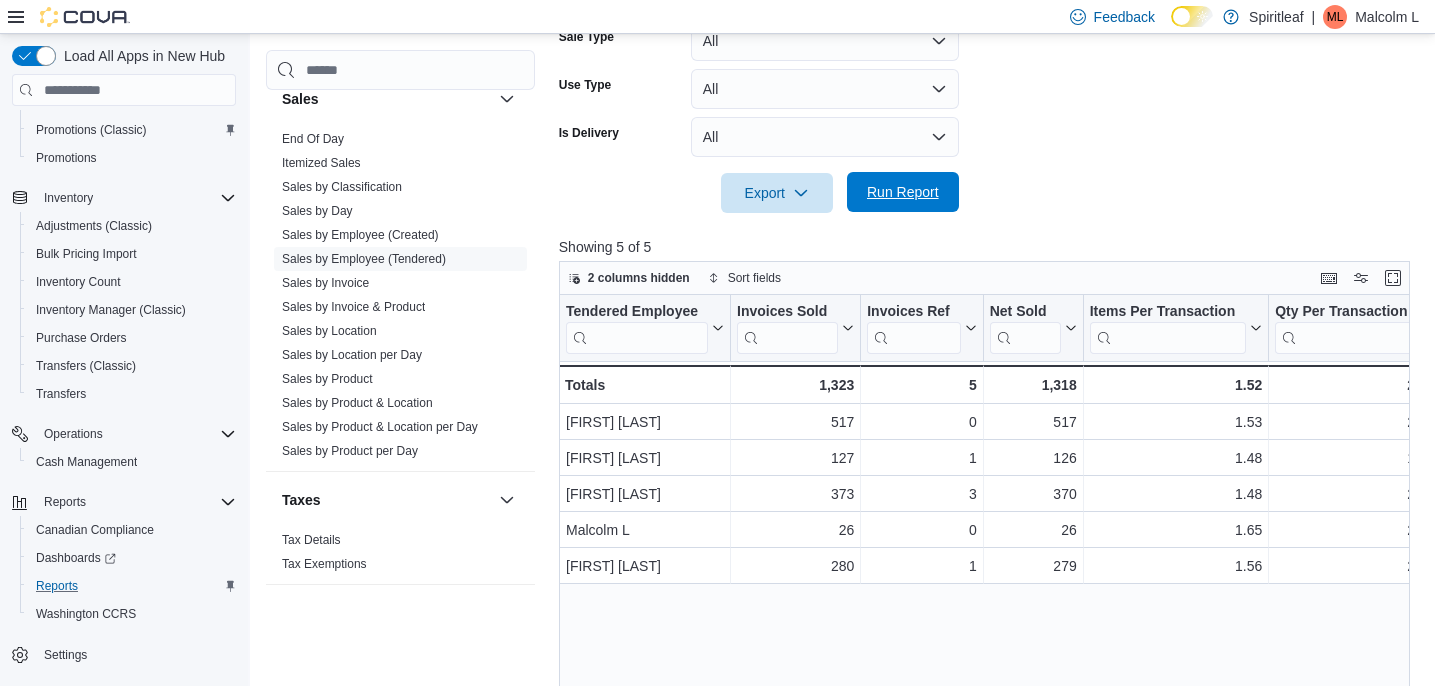 scroll, scrollTop: 663, scrollLeft: 0, axis: vertical 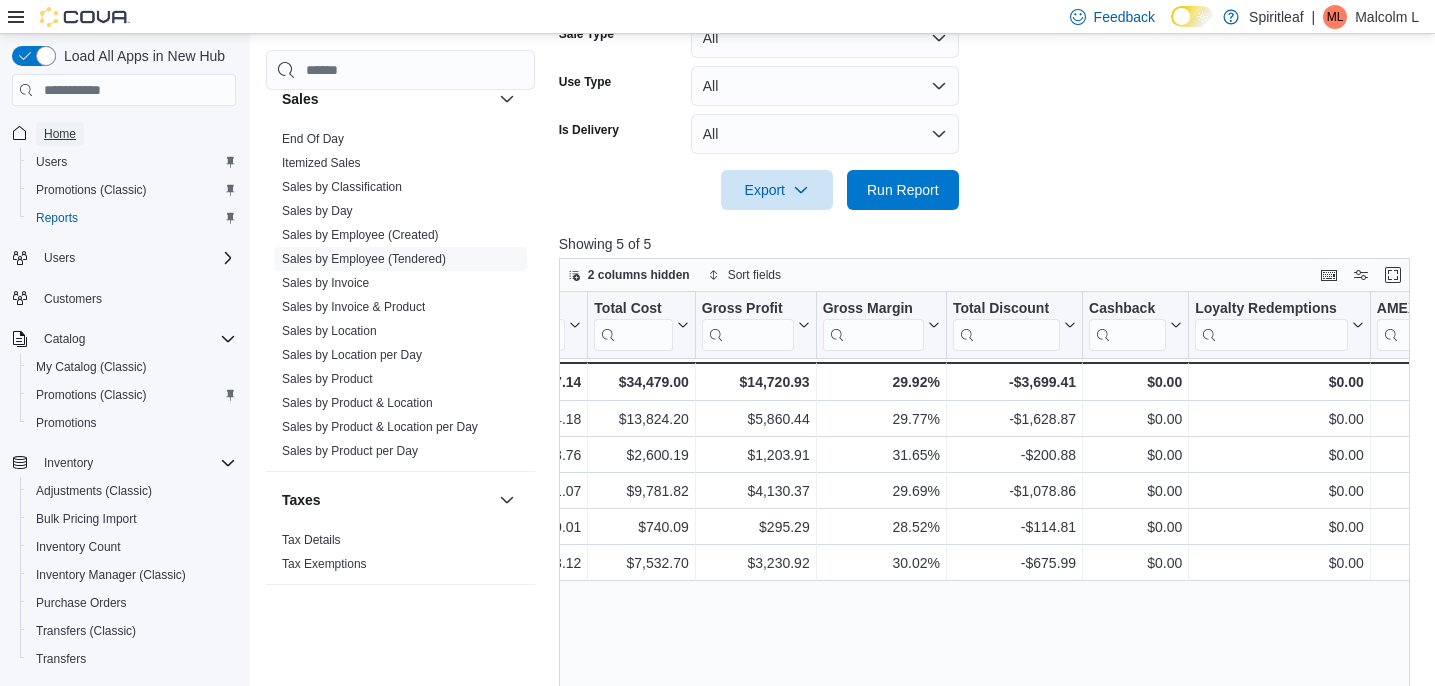 click on "Home" at bounding box center [60, 134] 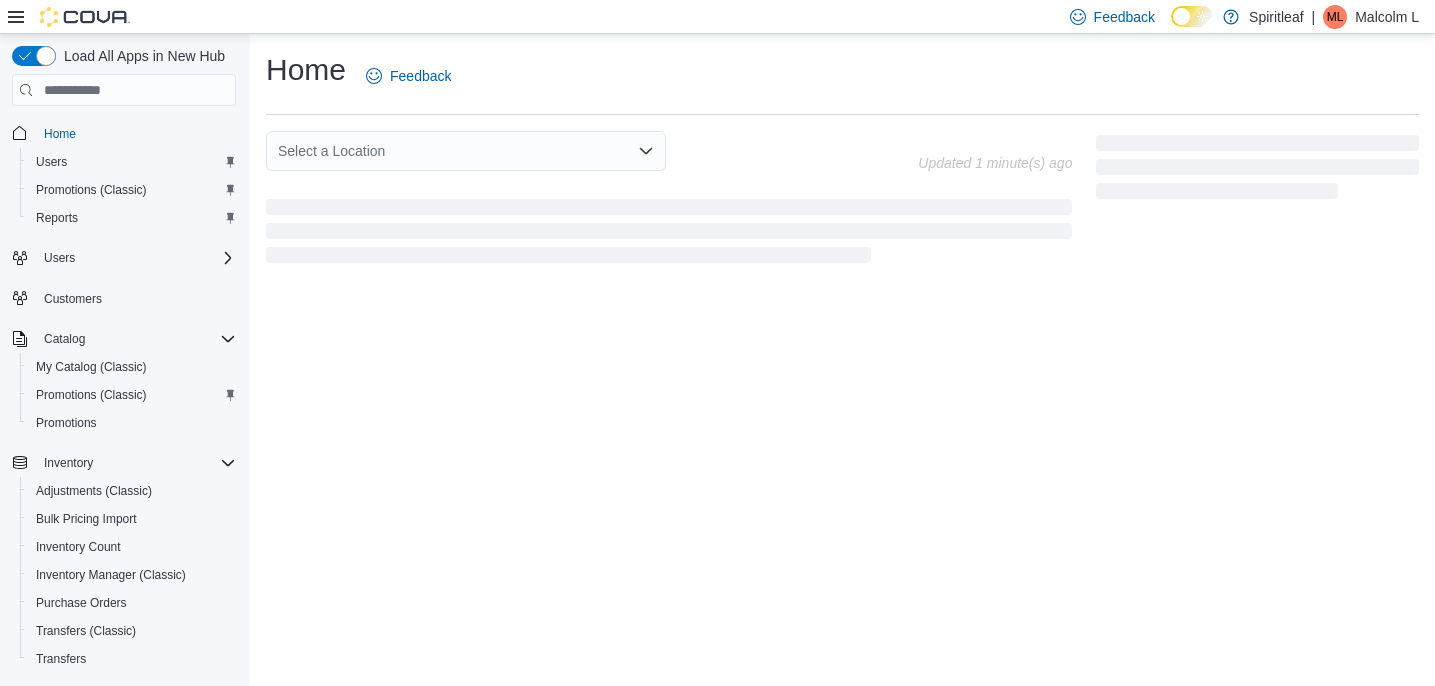 scroll, scrollTop: 0, scrollLeft: 0, axis: both 